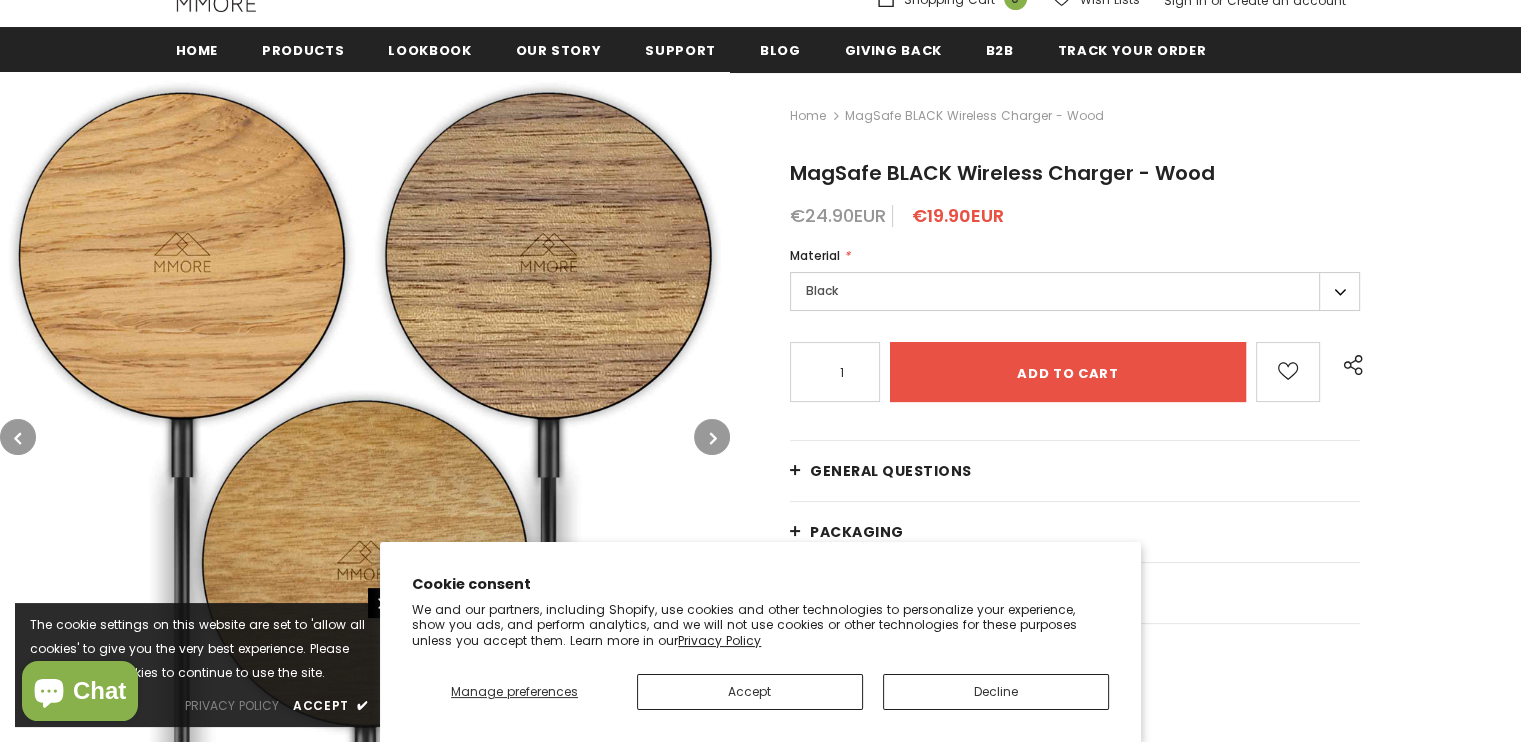 scroll, scrollTop: 300, scrollLeft: 0, axis: vertical 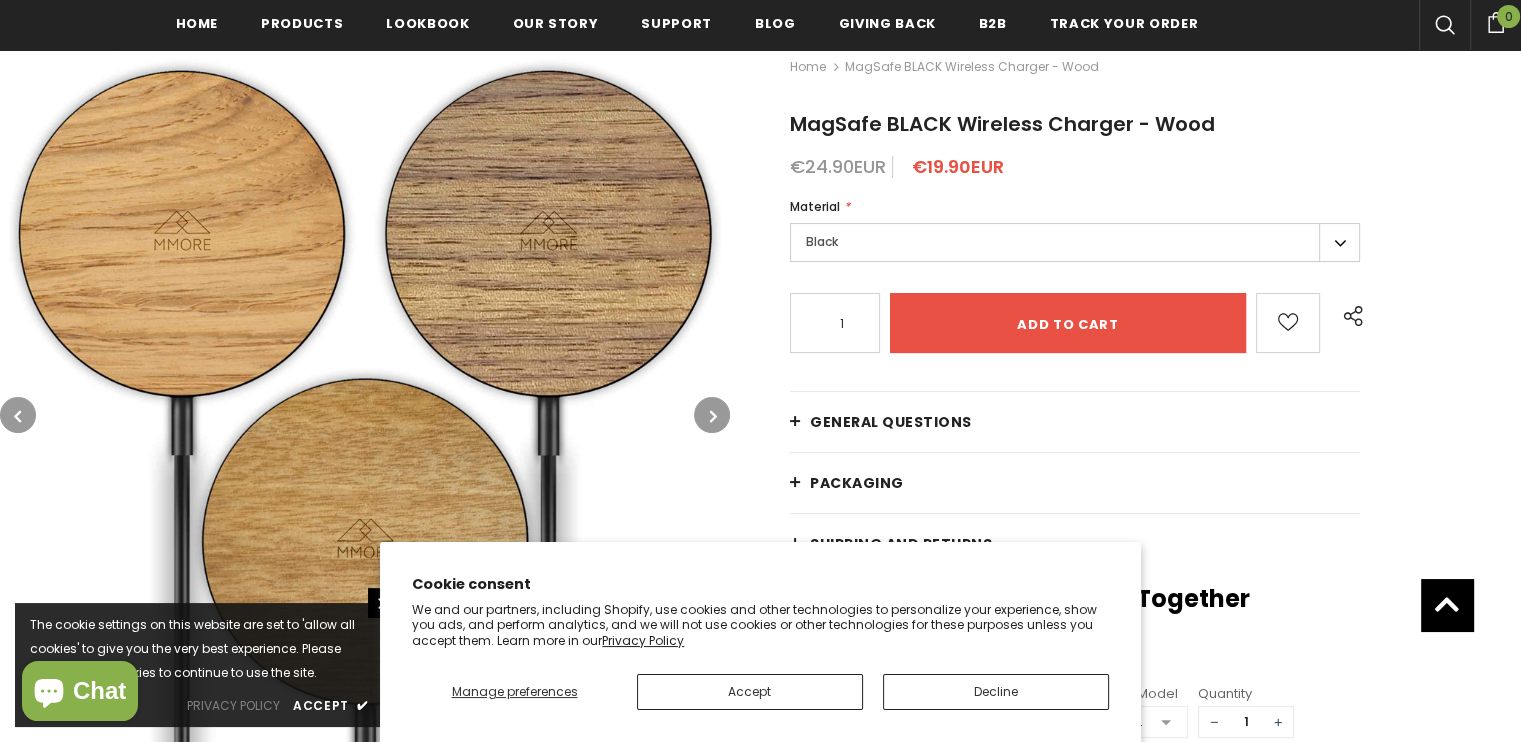 type on "0" 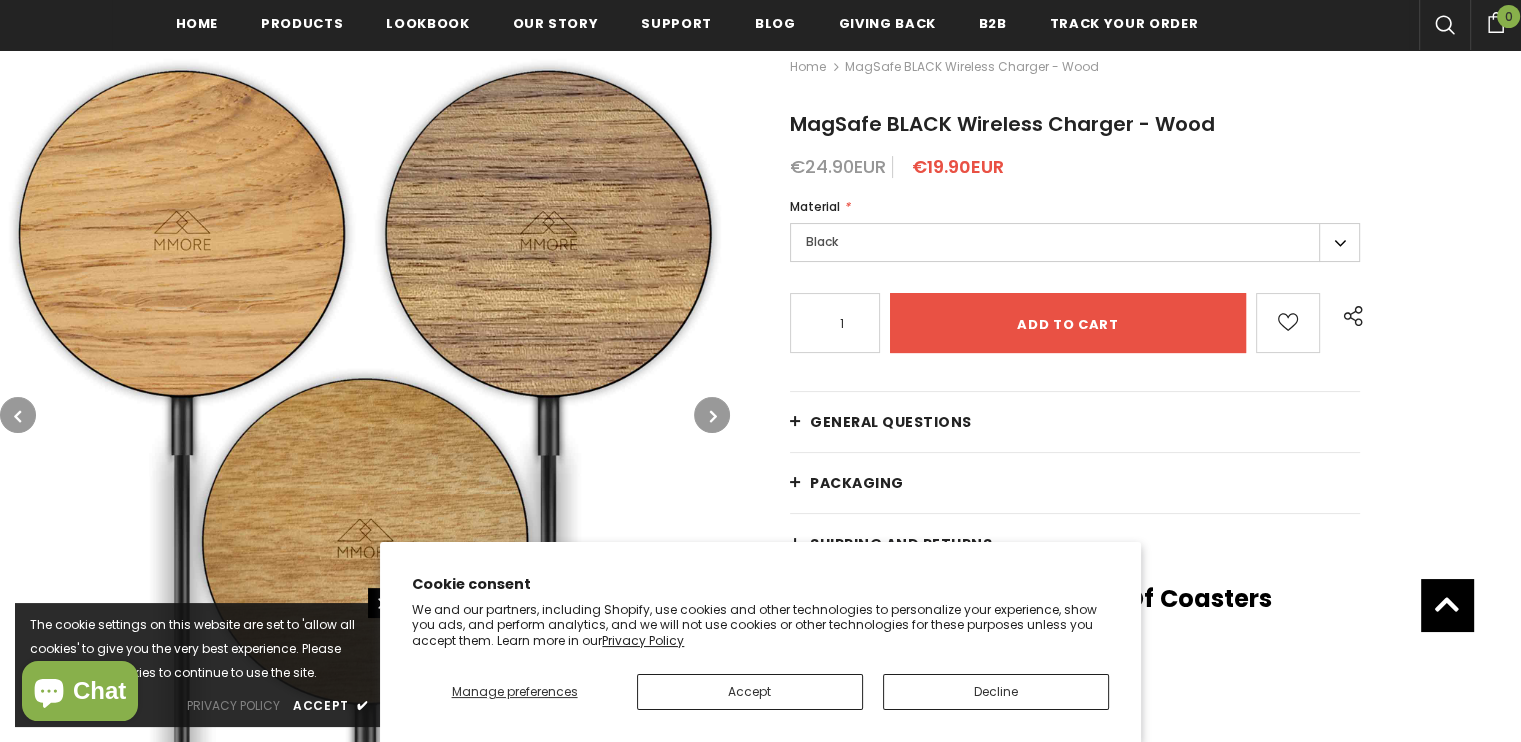 type on "0" 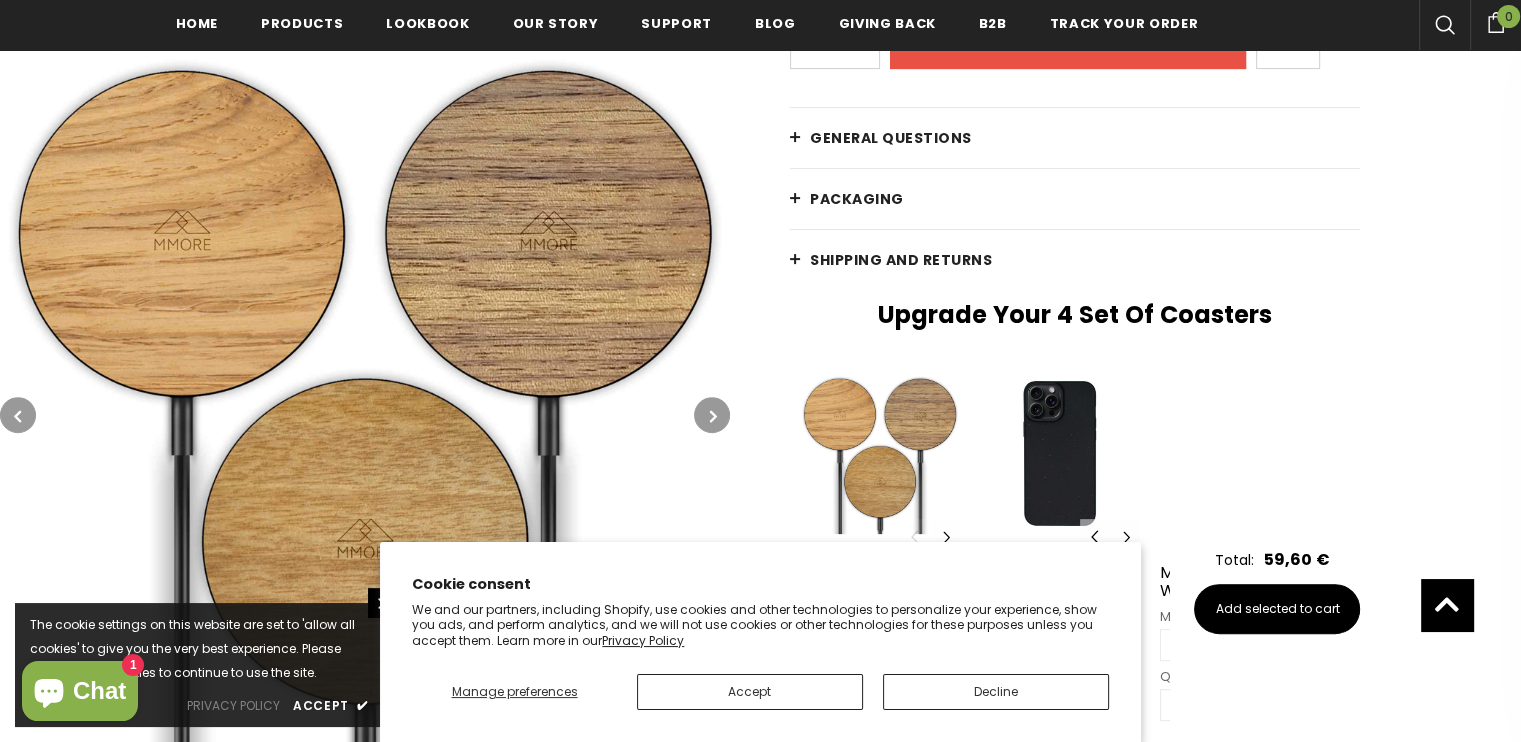 scroll, scrollTop: 600, scrollLeft: 0, axis: vertical 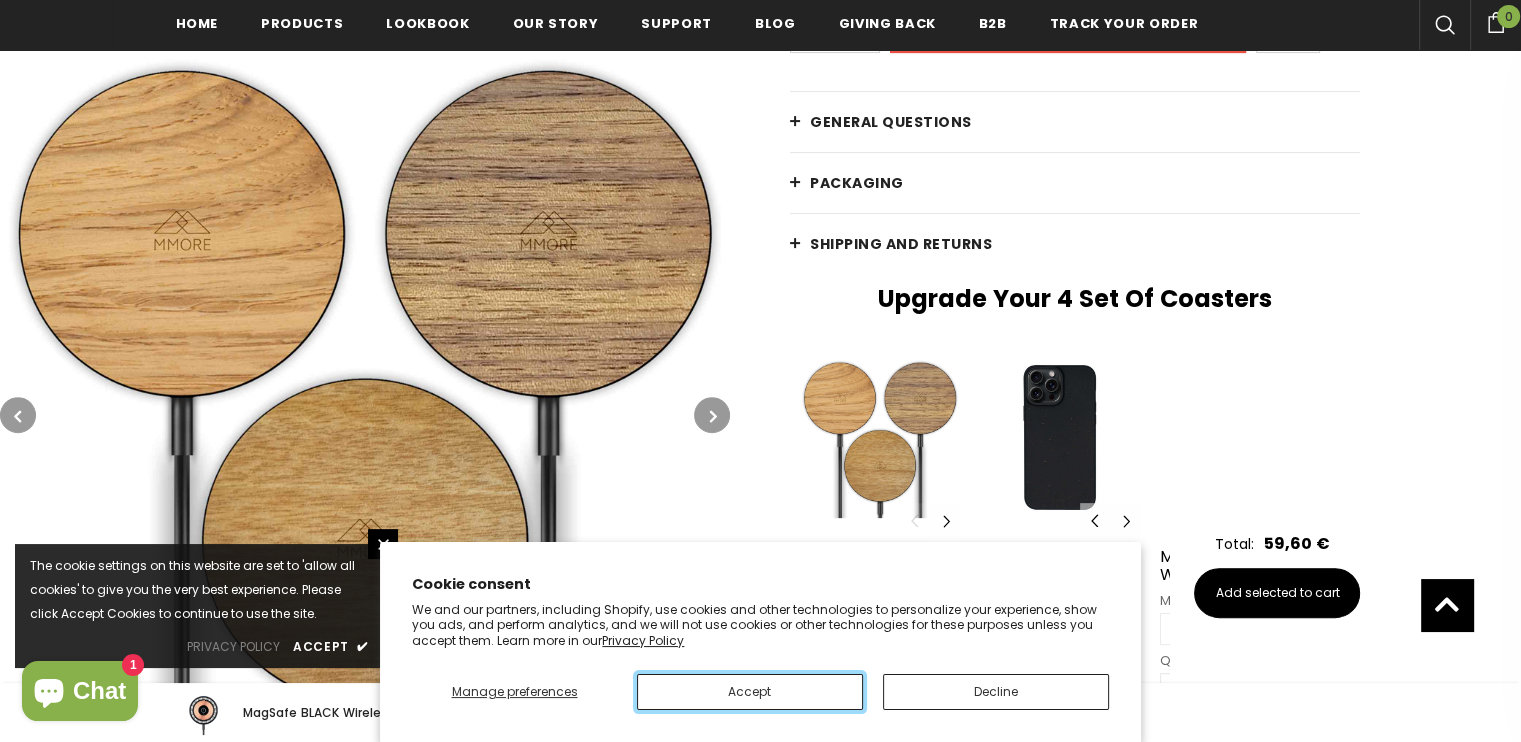 click on "Accept" at bounding box center (750, 692) 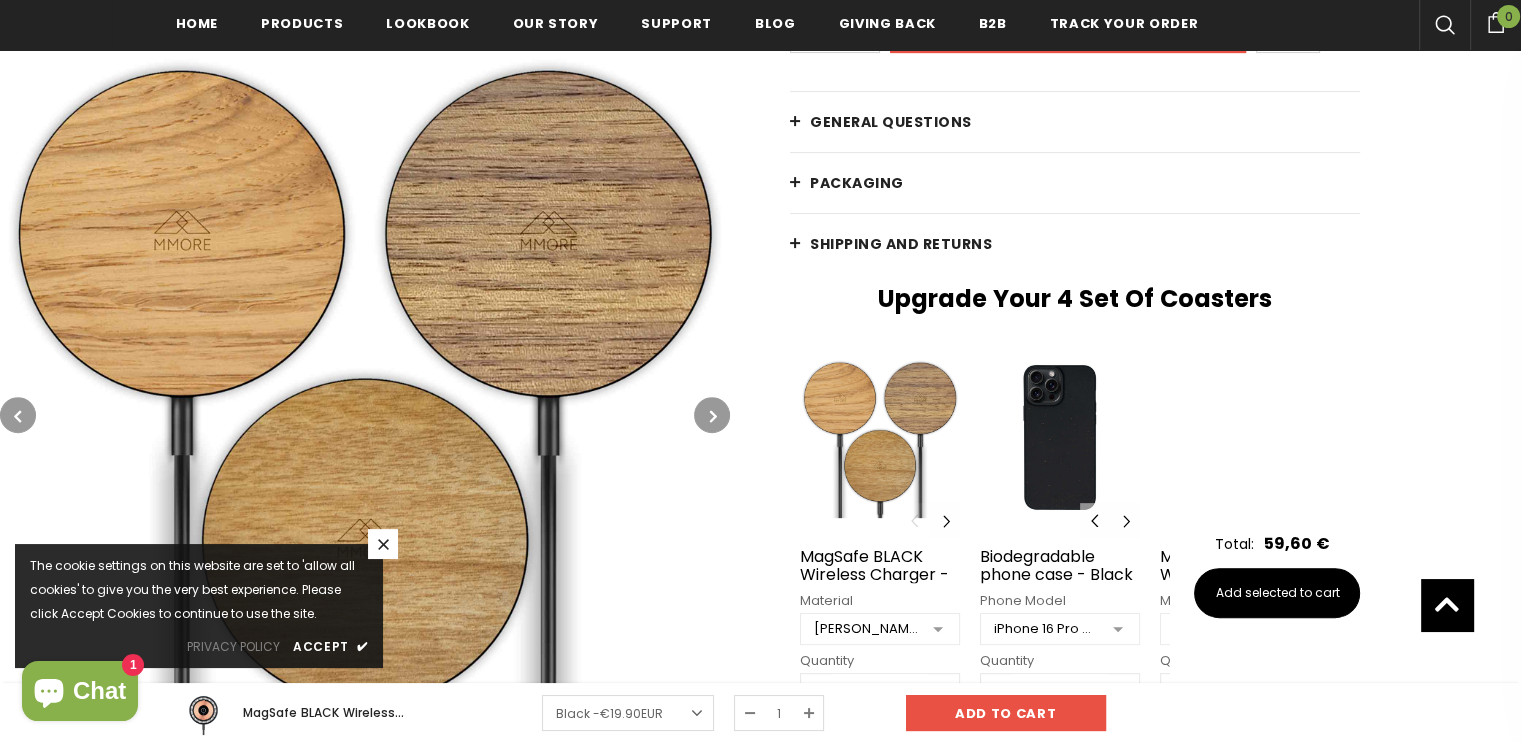 click 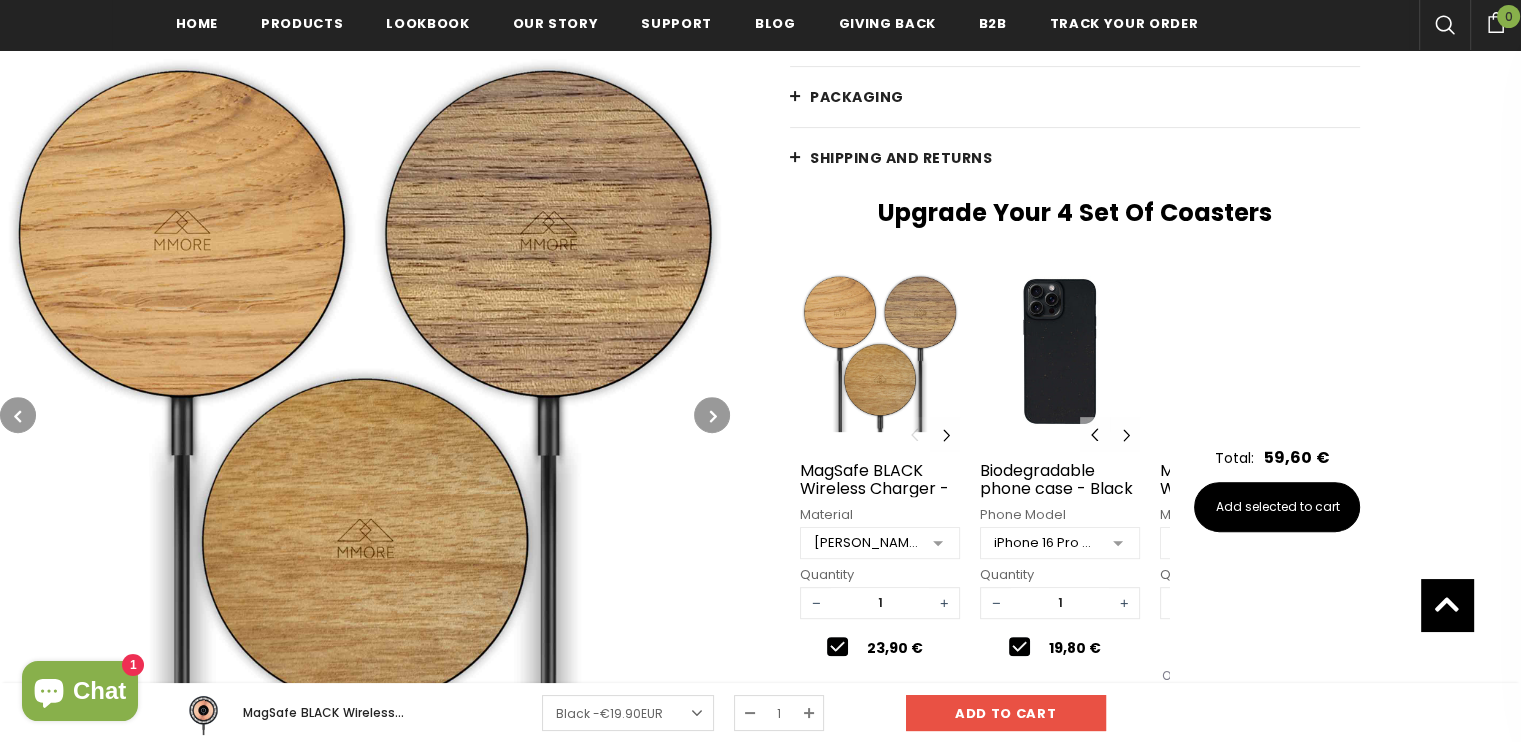 scroll, scrollTop: 900, scrollLeft: 0, axis: vertical 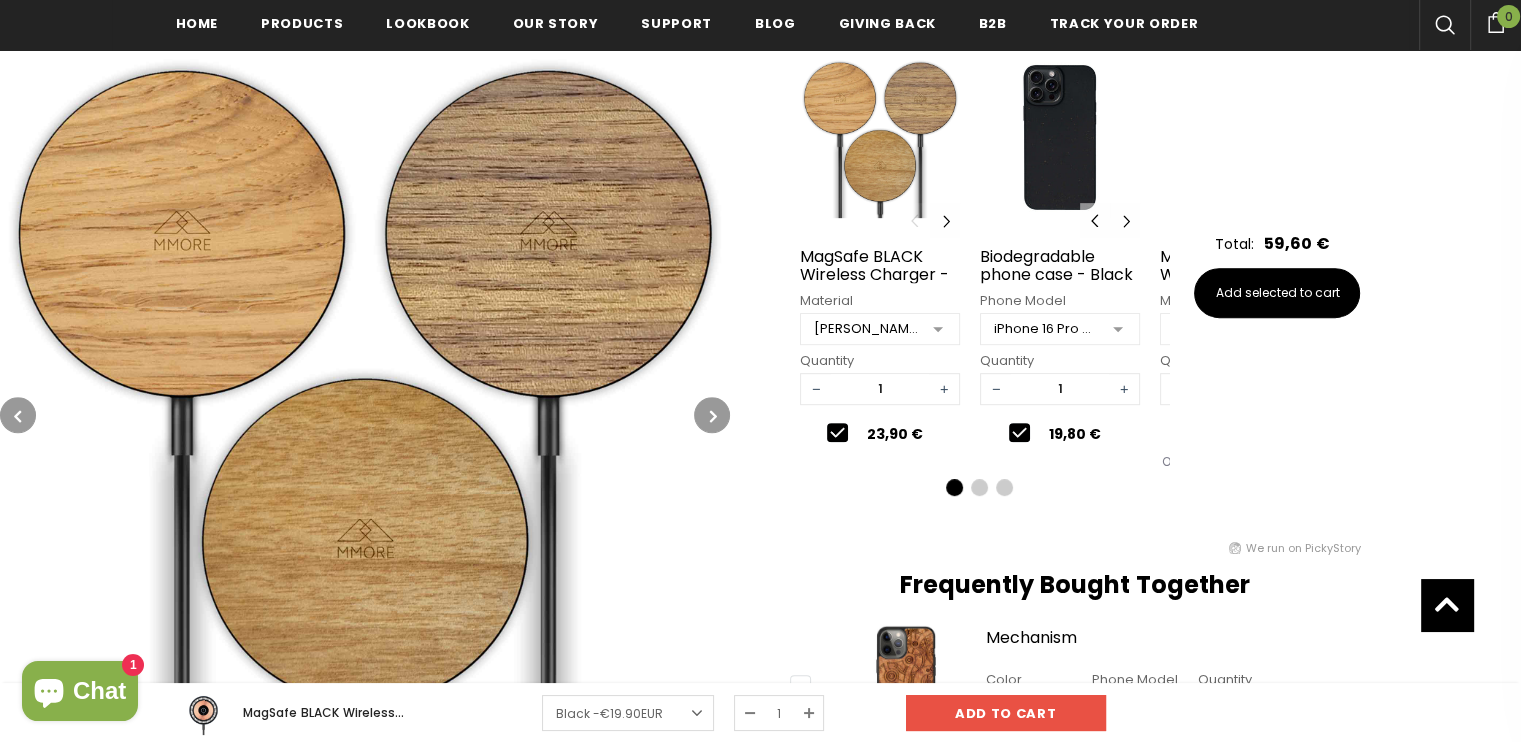 click on "[PERSON_NAME]" at bounding box center [866, 329] 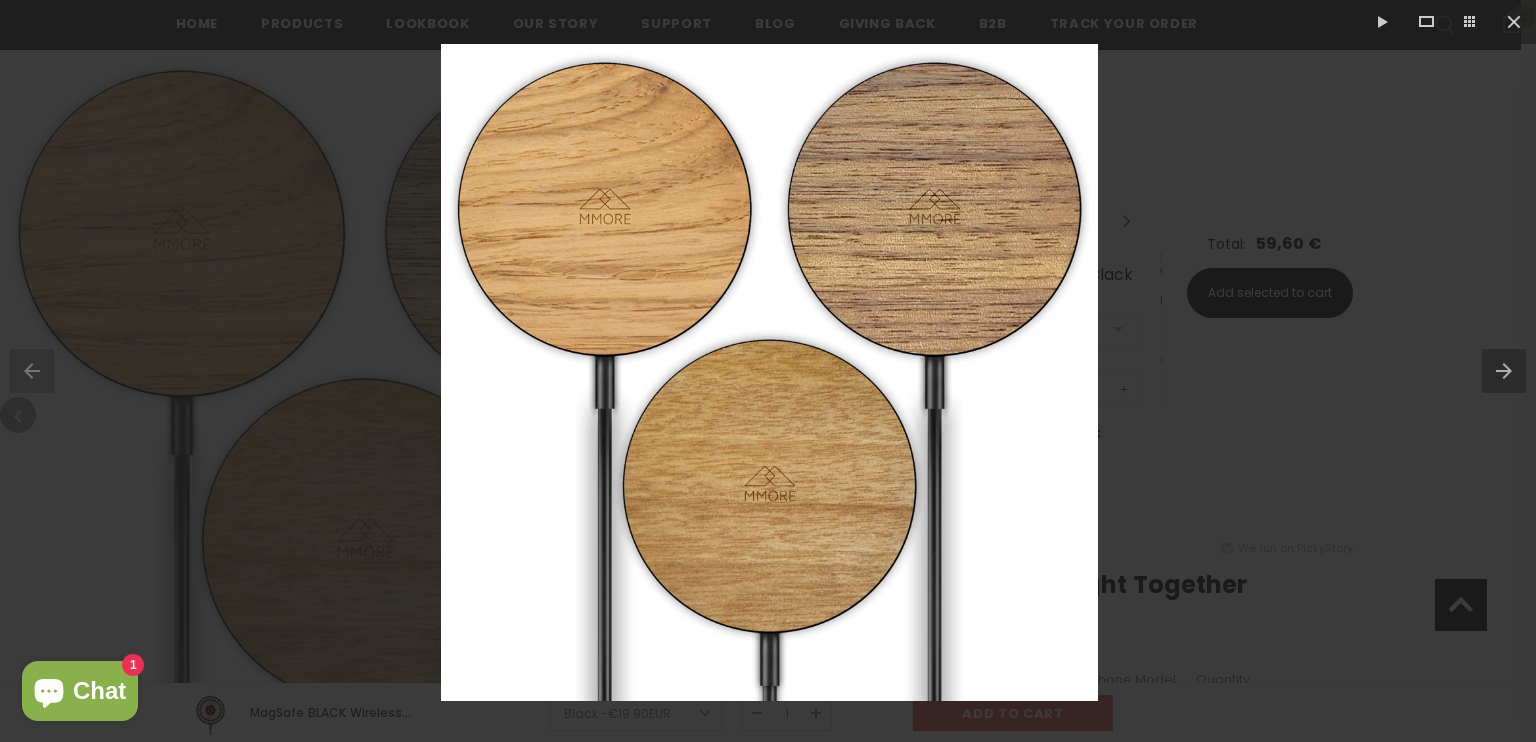 click at bounding box center (769, 372) 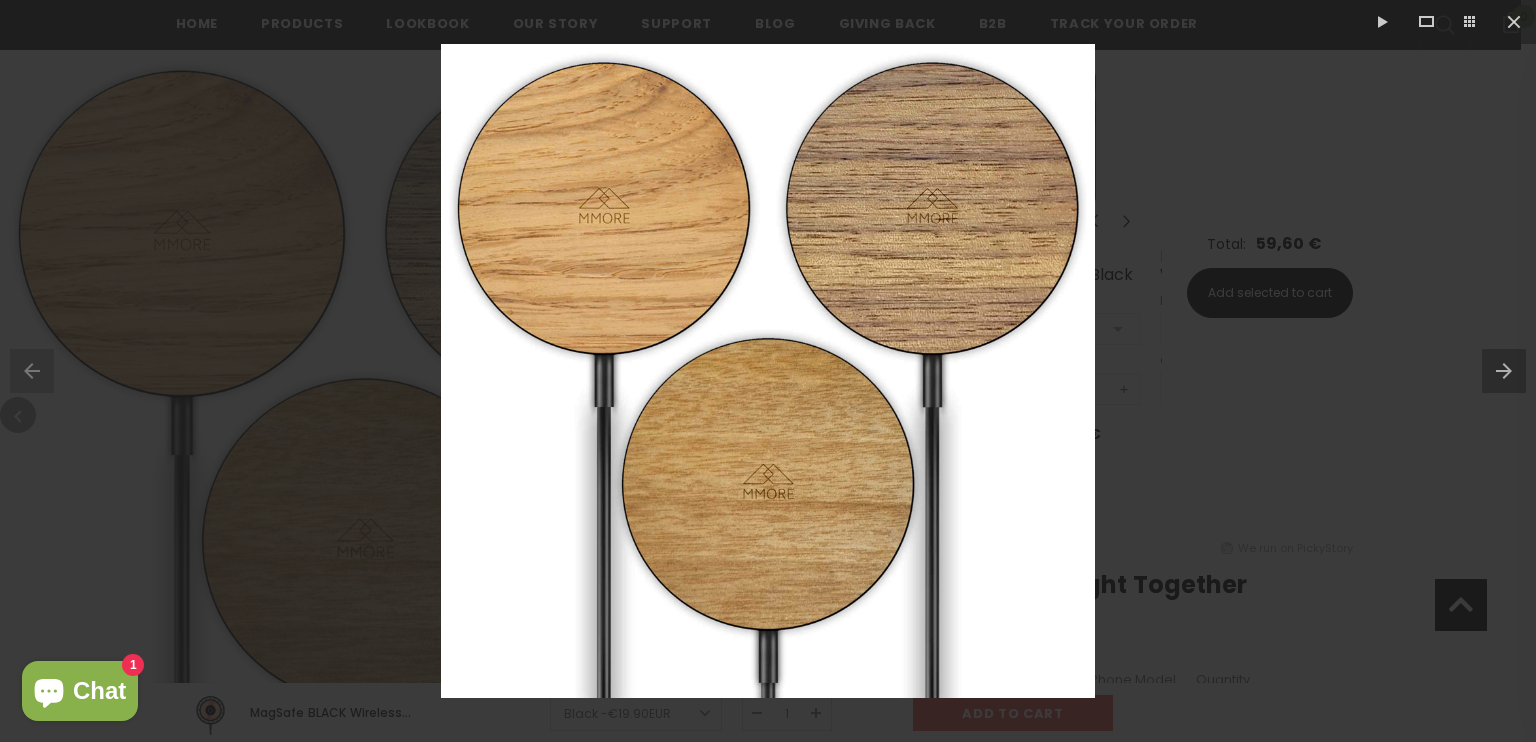 click at bounding box center (768, 371) 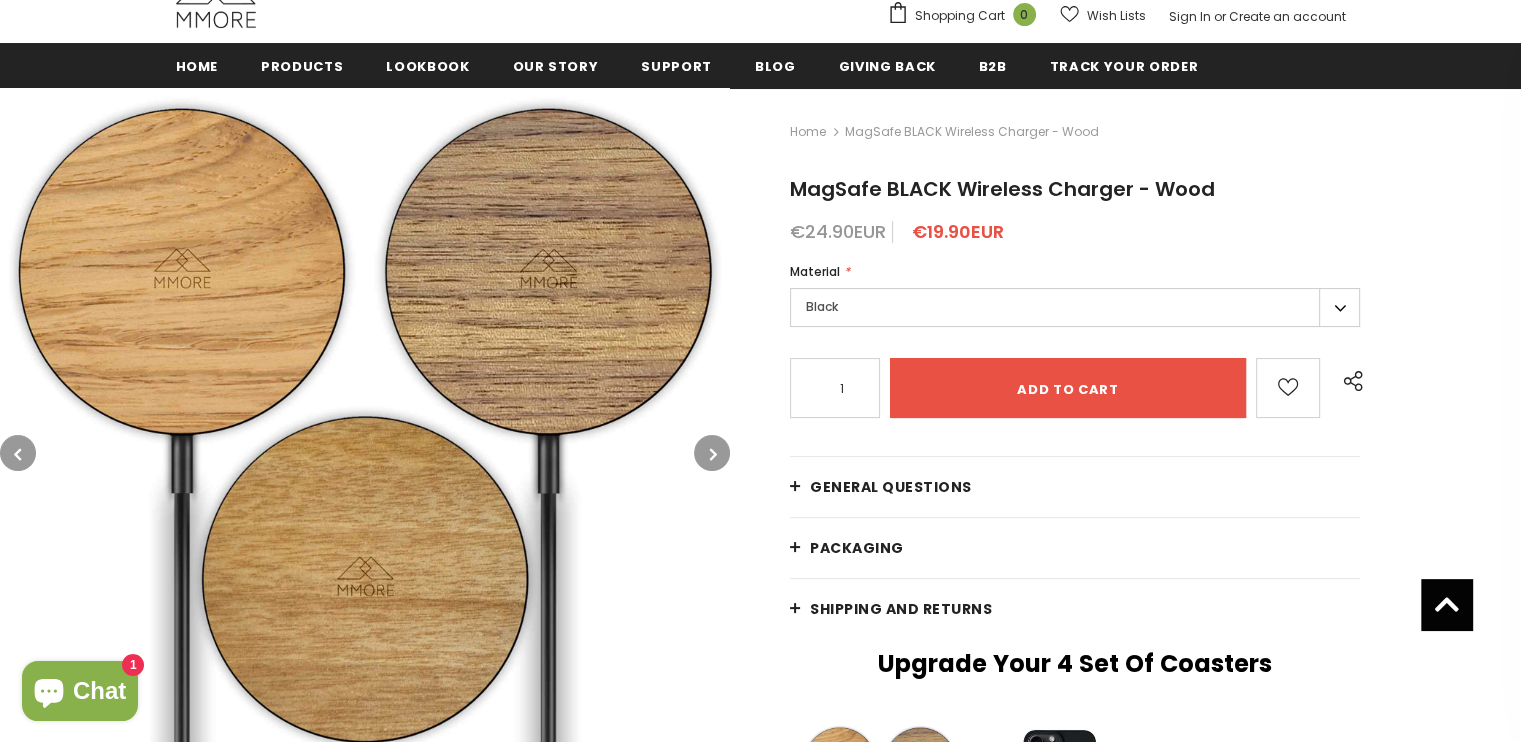 scroll, scrollTop: 0, scrollLeft: 0, axis: both 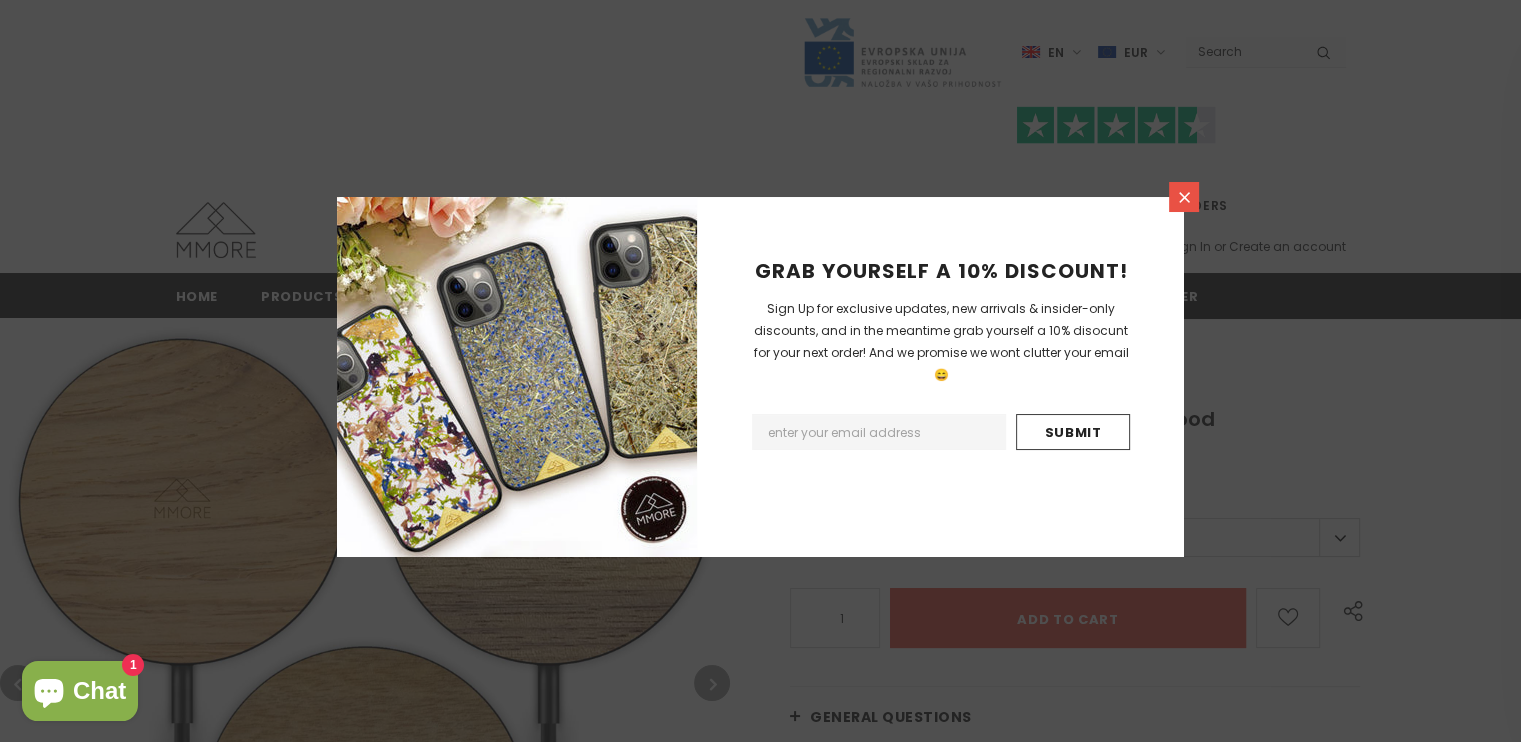 click 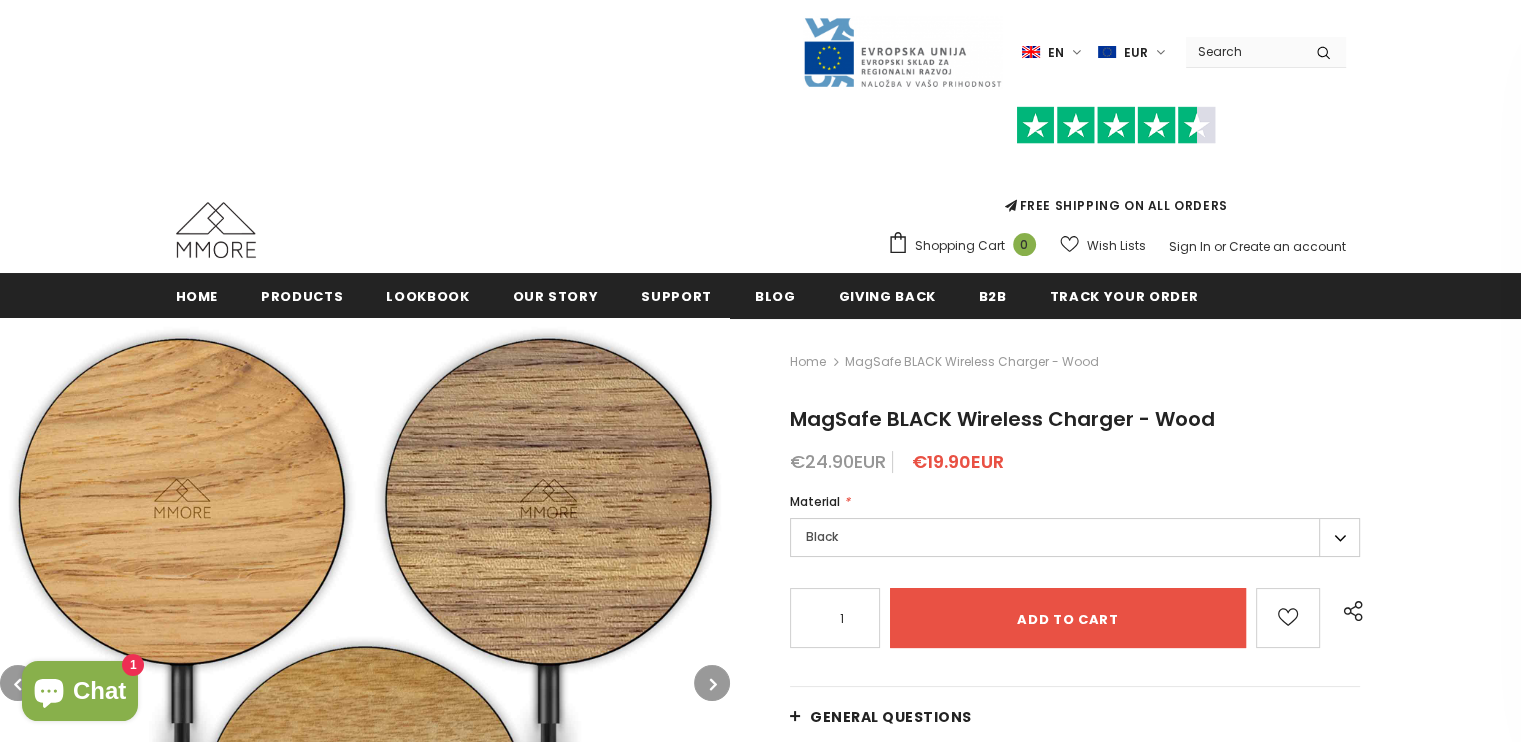 click on "Black" at bounding box center [1075, 537] 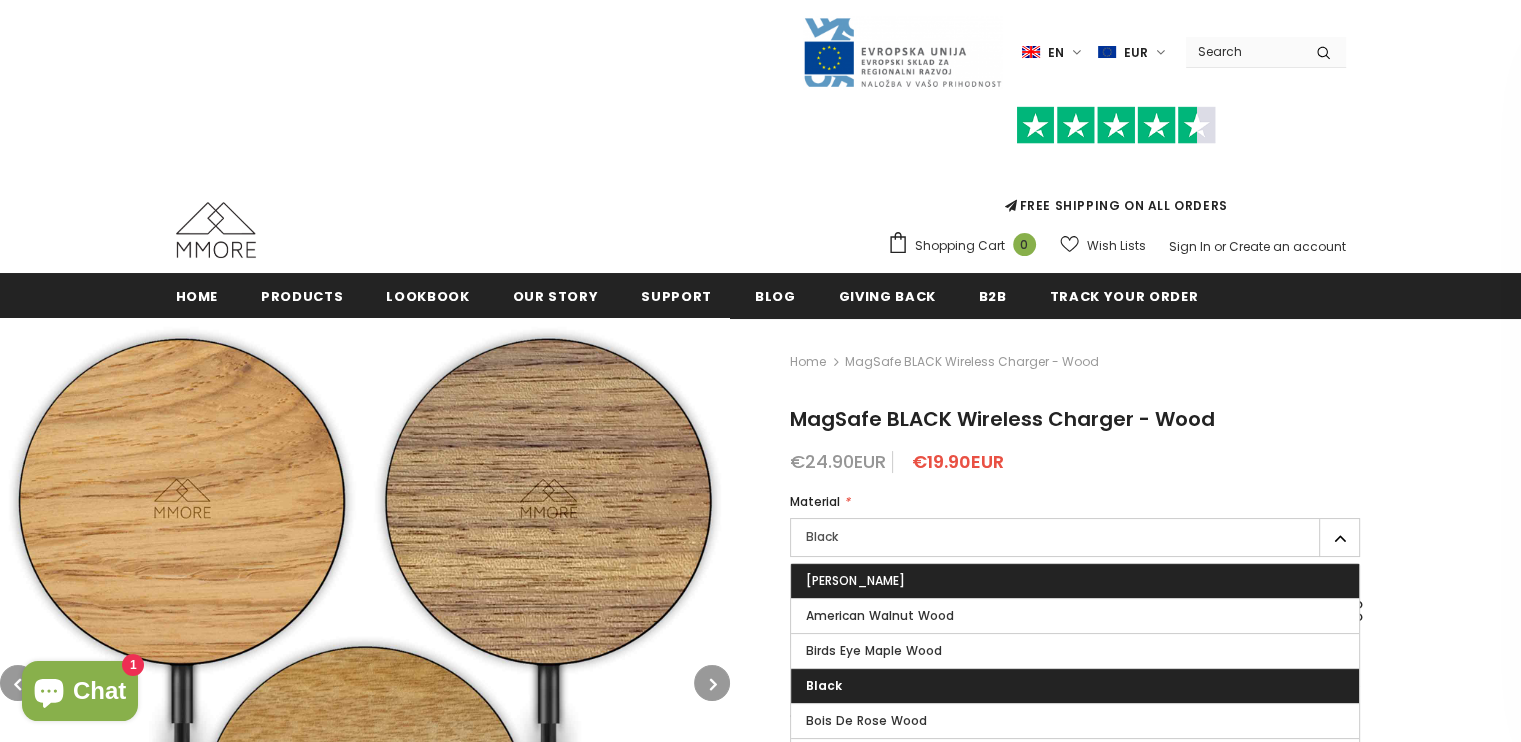 click on "[PERSON_NAME]" at bounding box center [1075, 581] 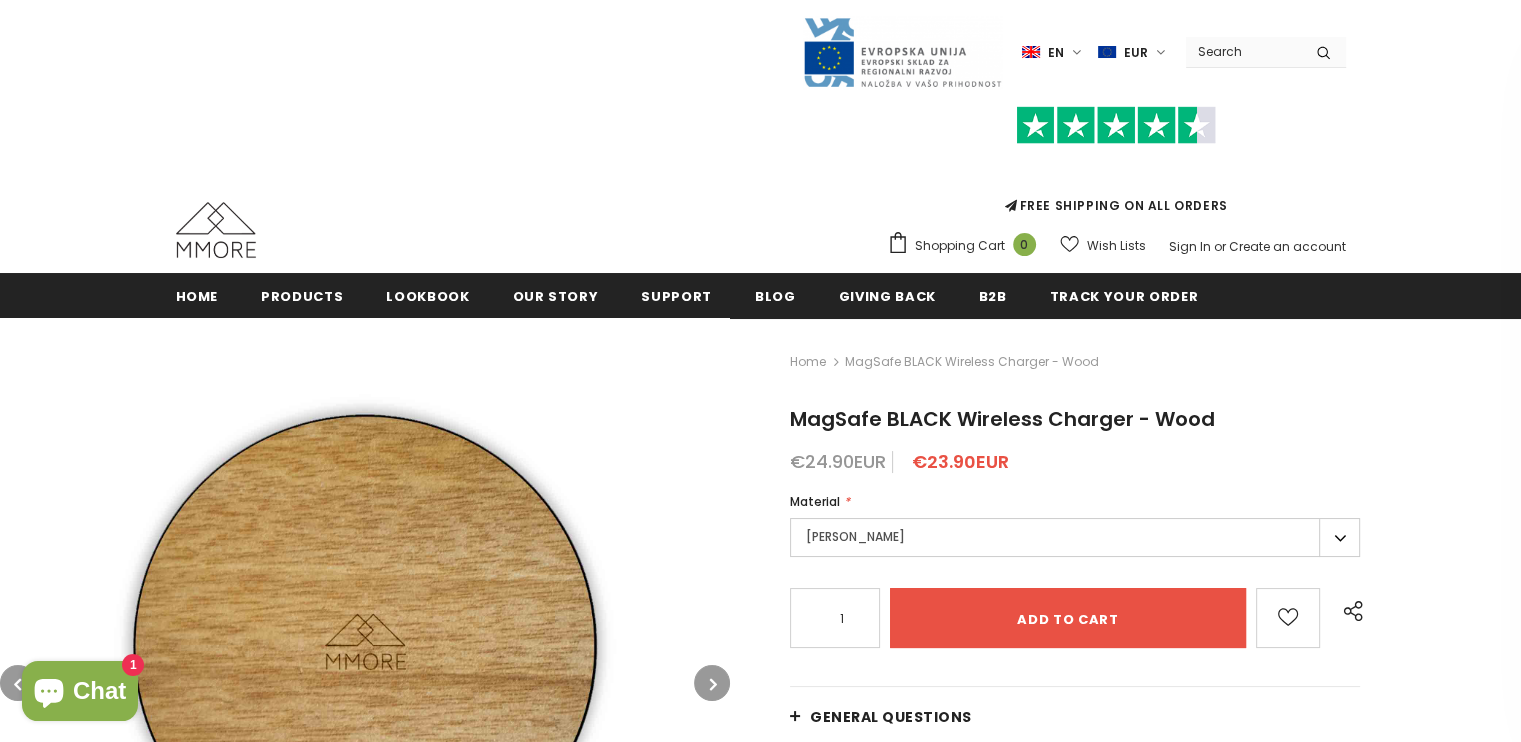 click on "[PERSON_NAME]" at bounding box center [1075, 537] 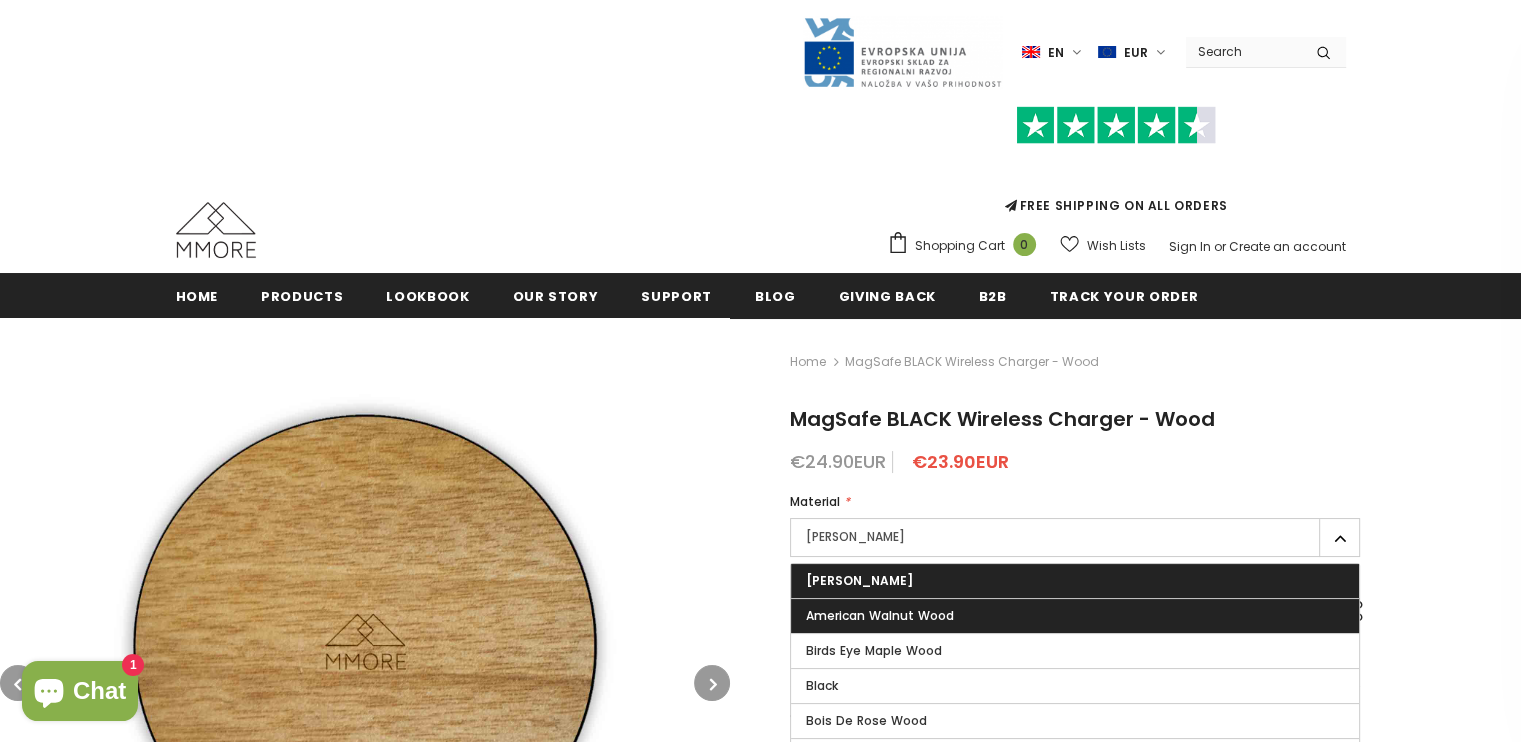 click on "American Walnut Wood" at bounding box center [1075, 616] 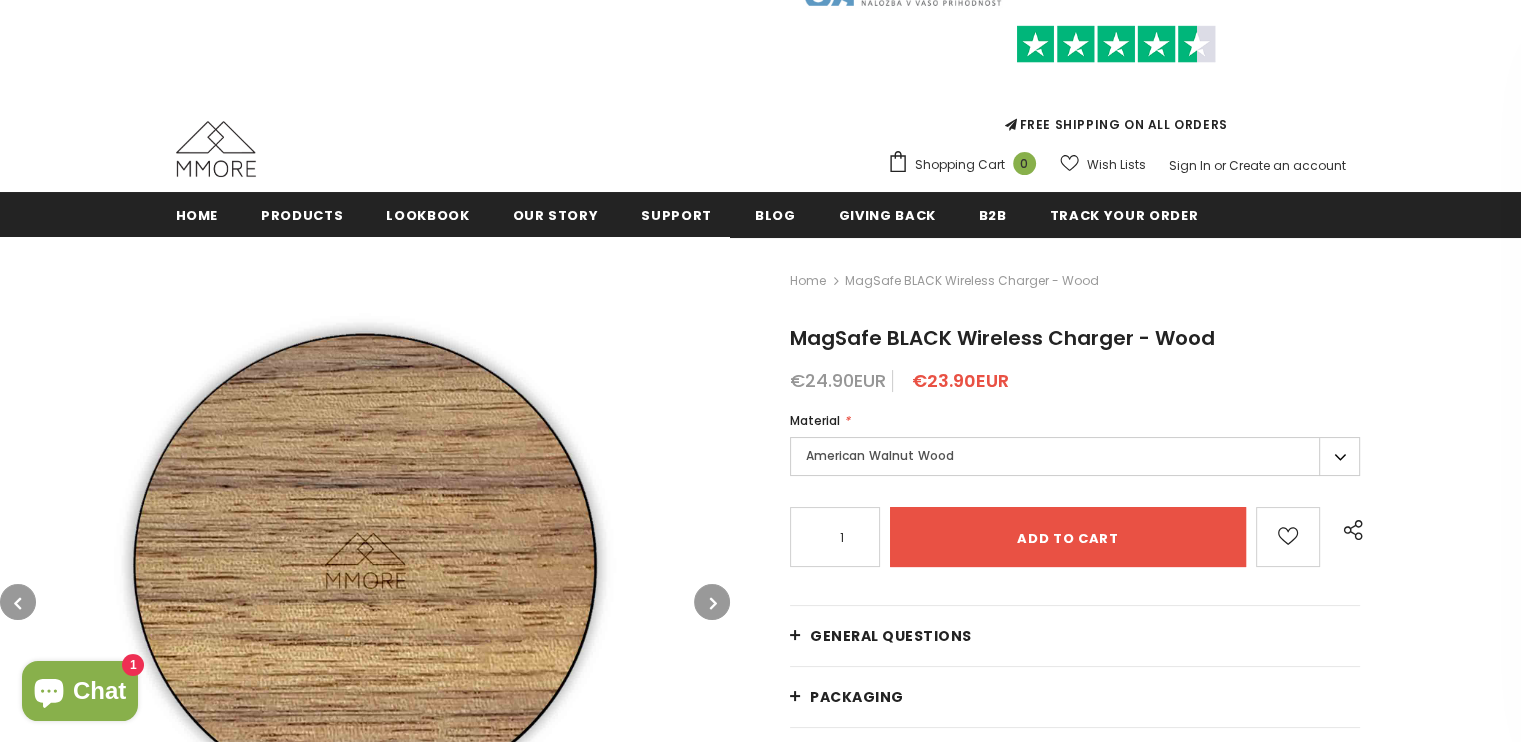 scroll, scrollTop: 200, scrollLeft: 0, axis: vertical 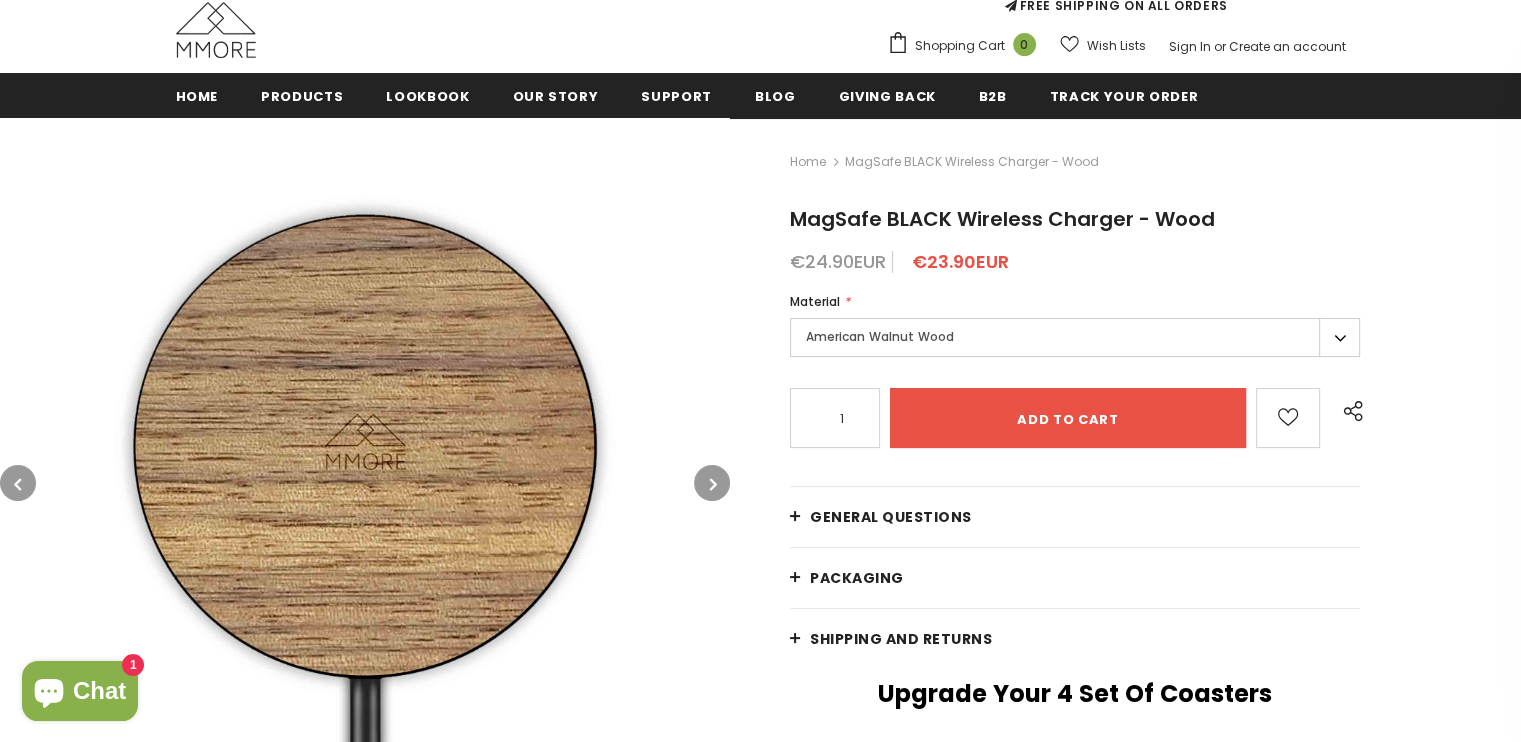 click on "American Walnut Wood" at bounding box center (1075, 337) 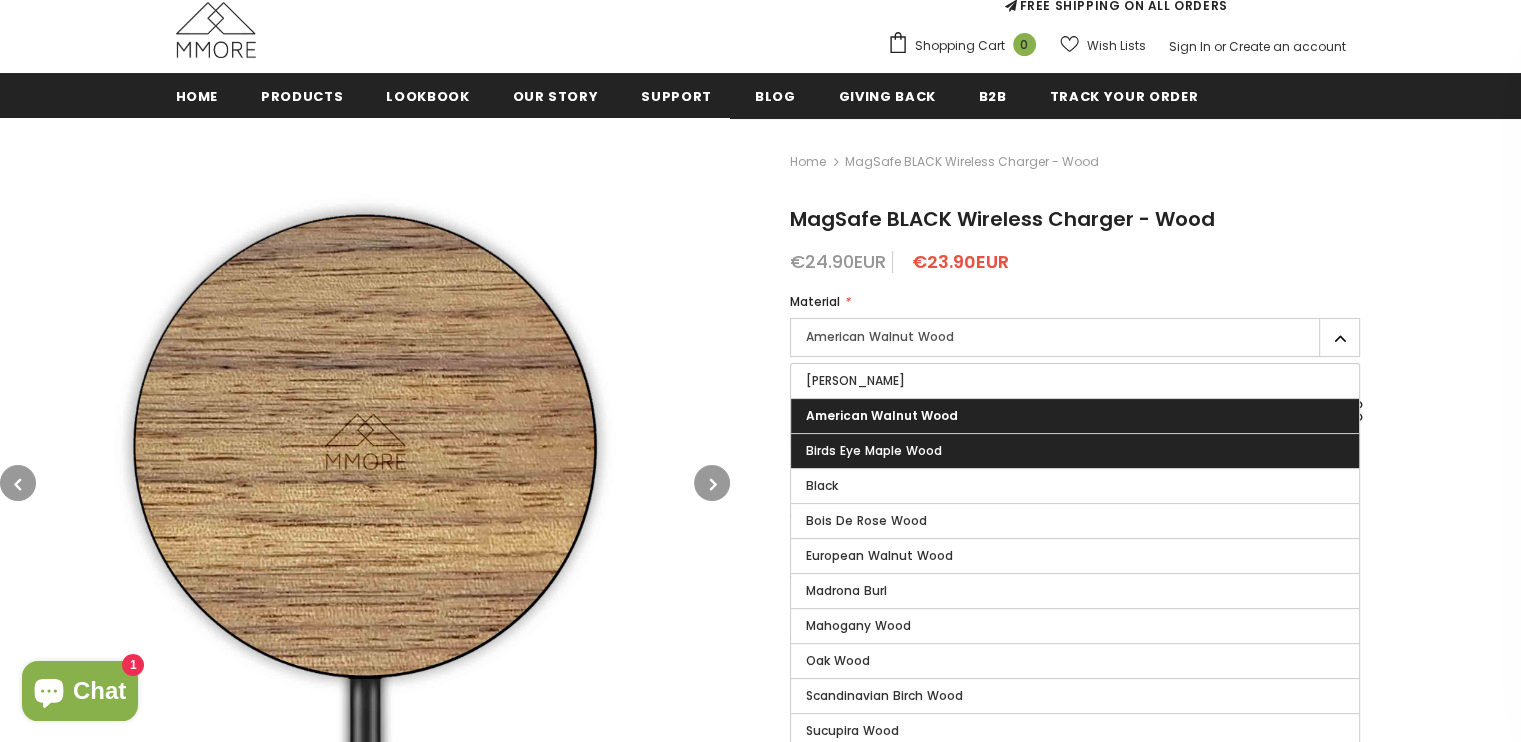 click on "Birds Eye Maple Wood" at bounding box center (1075, 451) 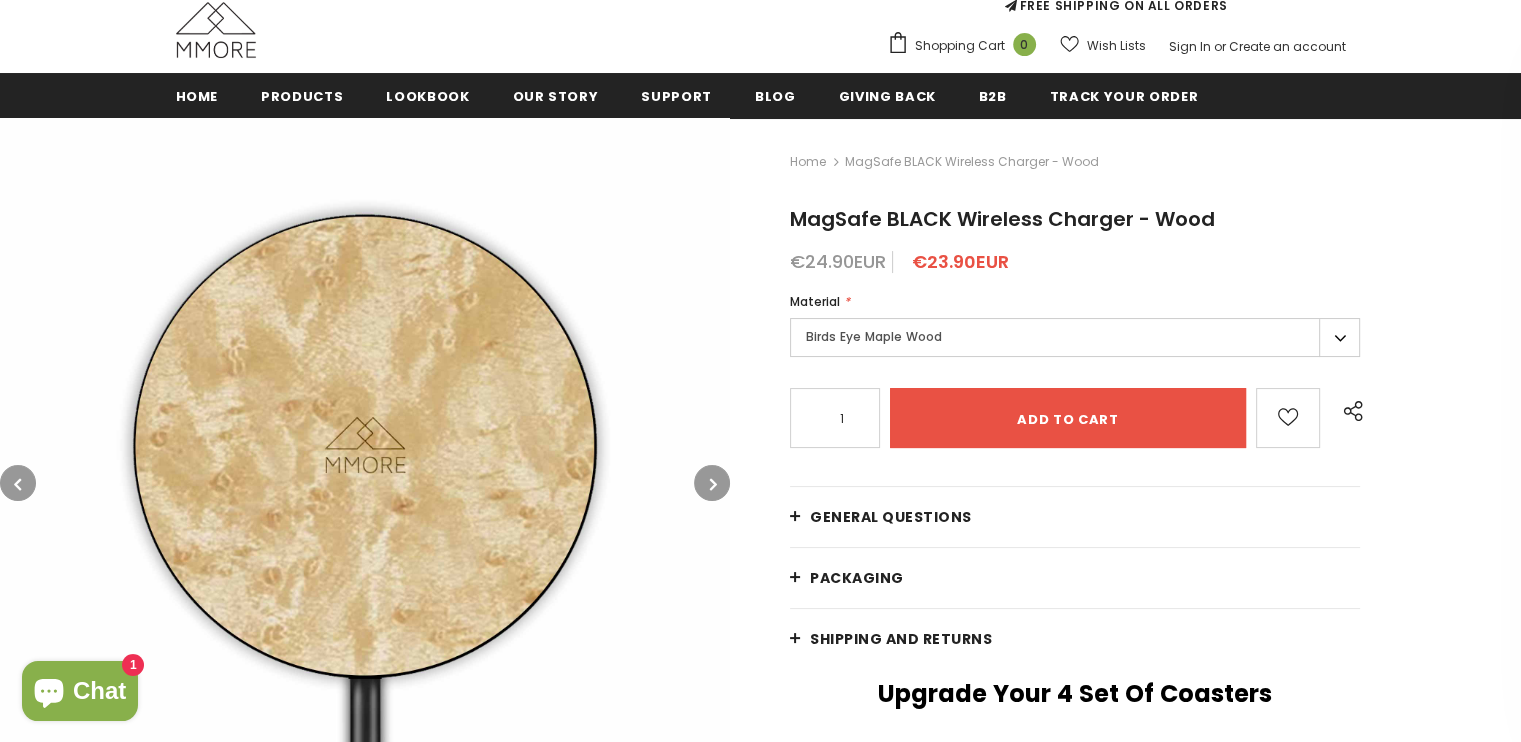 click on "Birds Eye Maple Wood" at bounding box center (1075, 337) 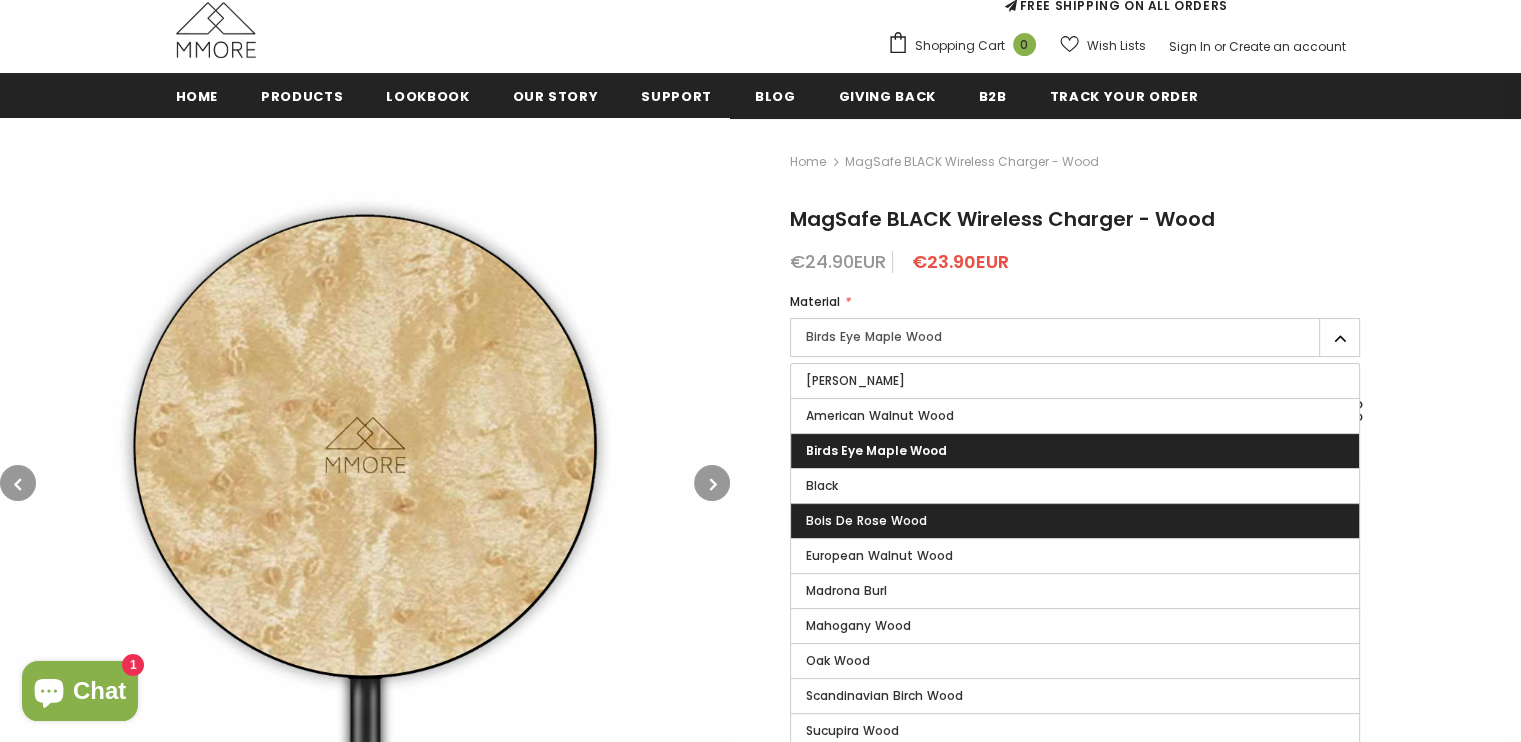 click on "Bois De Rose Wood" at bounding box center (1075, 521) 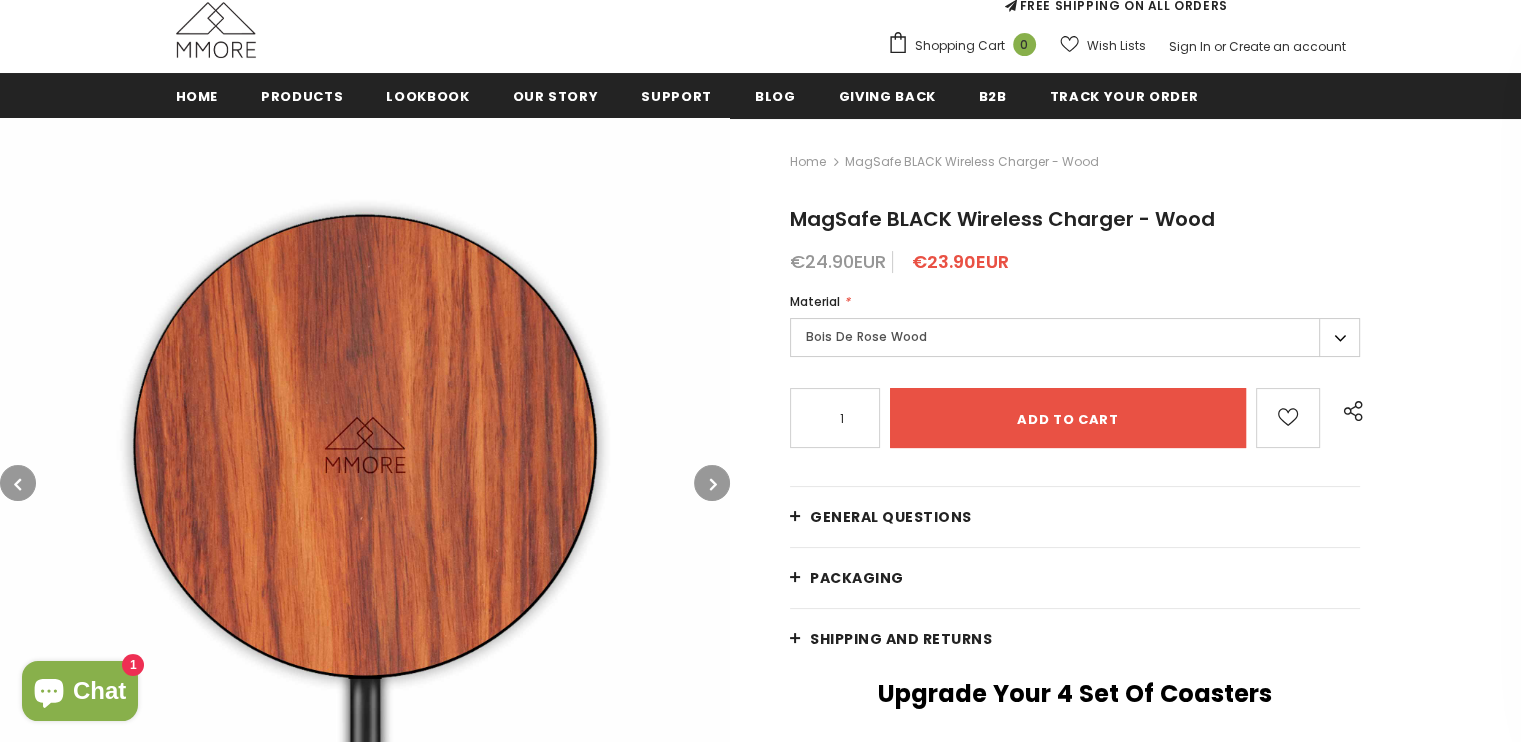 click on "Bois De Rose Wood" at bounding box center (1075, 337) 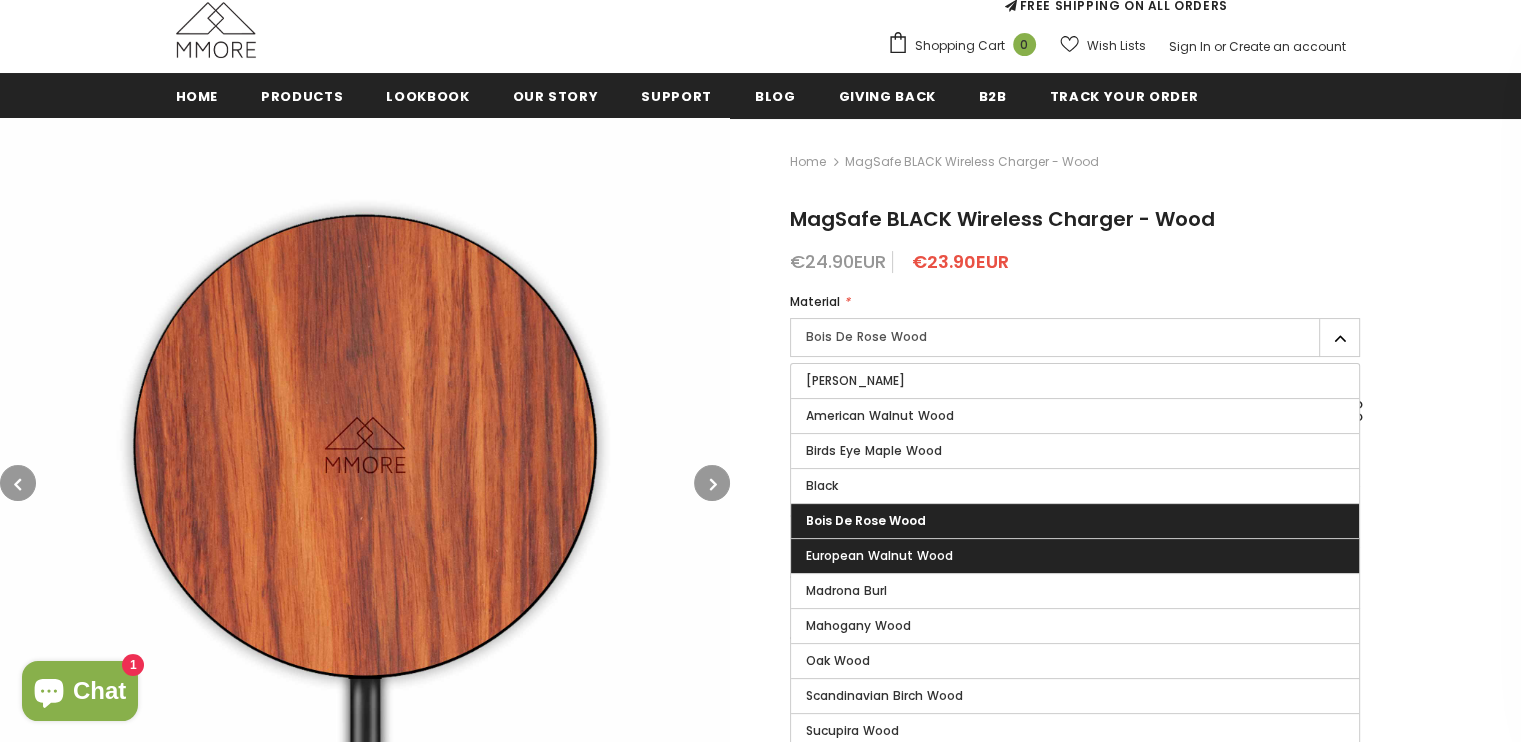 click on "European Walnut Wood" at bounding box center [879, 555] 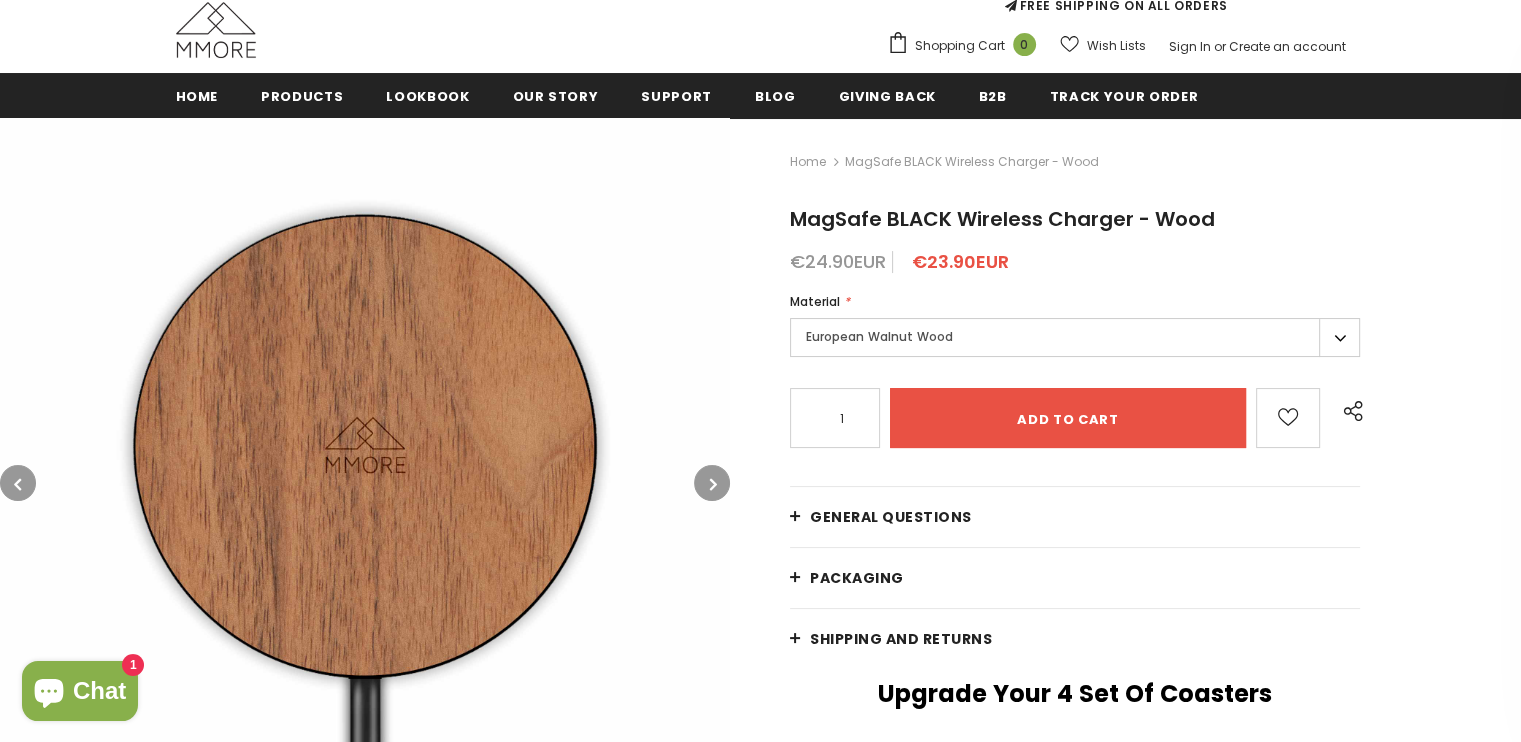 click on "European Walnut Wood" at bounding box center [1075, 337] 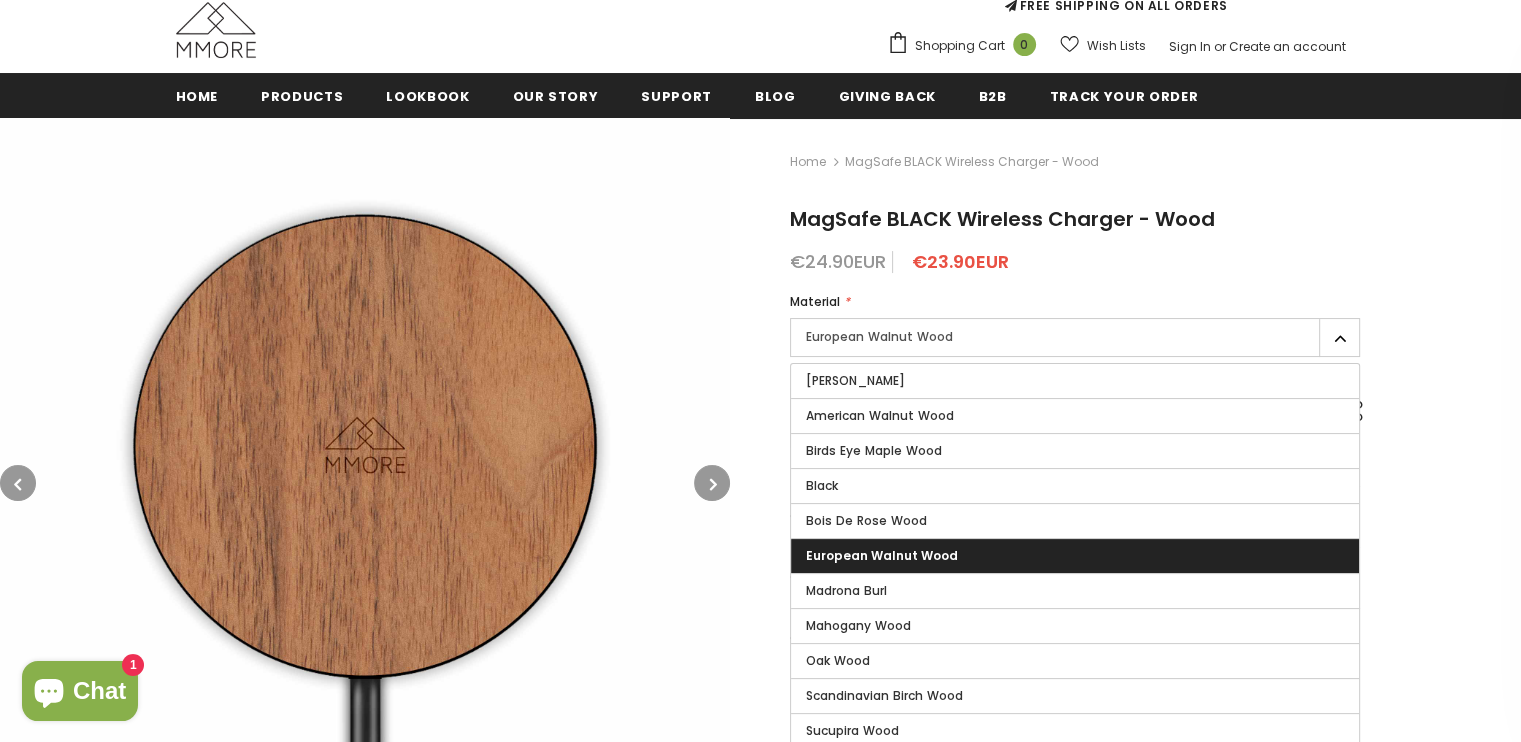 click on "Madrona Burl" at bounding box center (1075, 591) 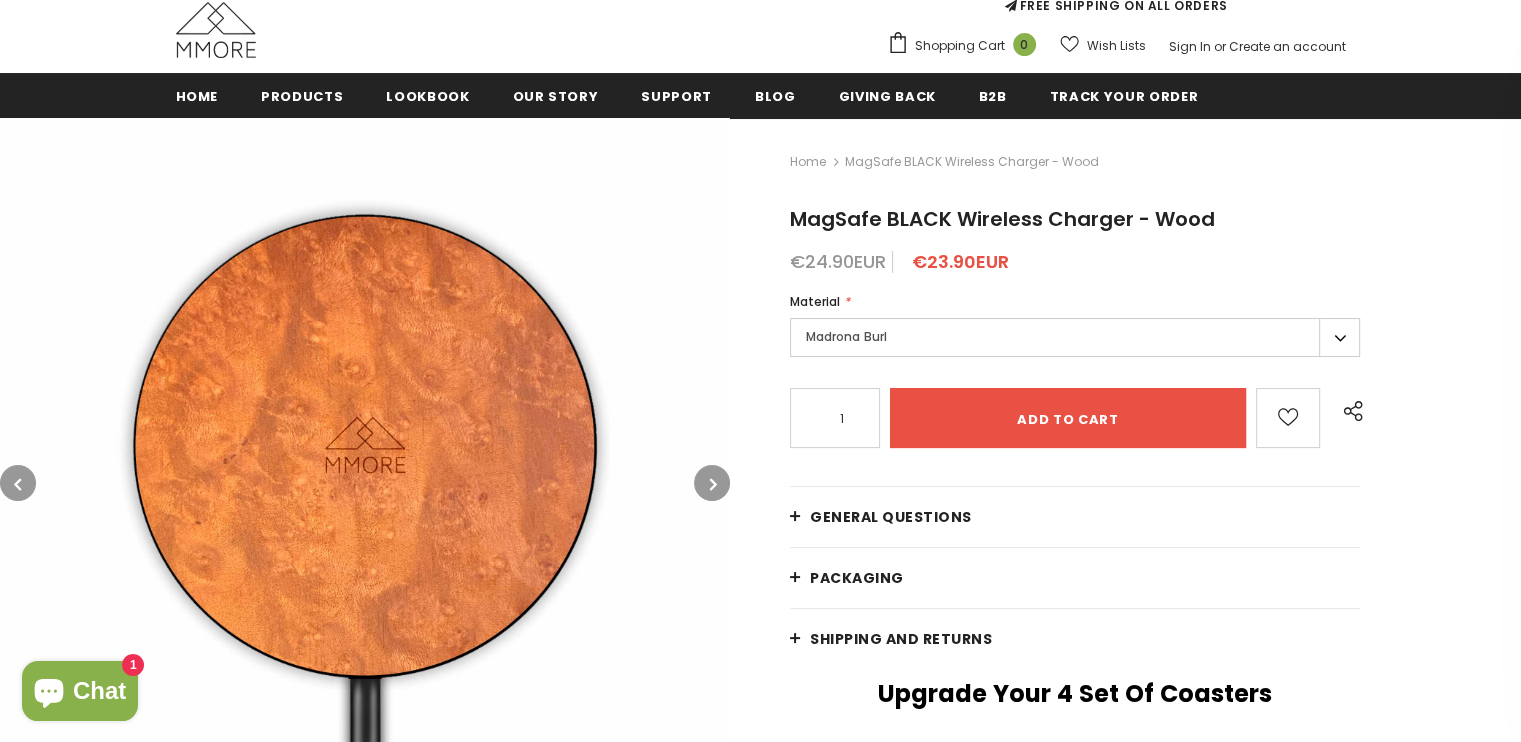 click on "Madrona Burl" at bounding box center [1075, 337] 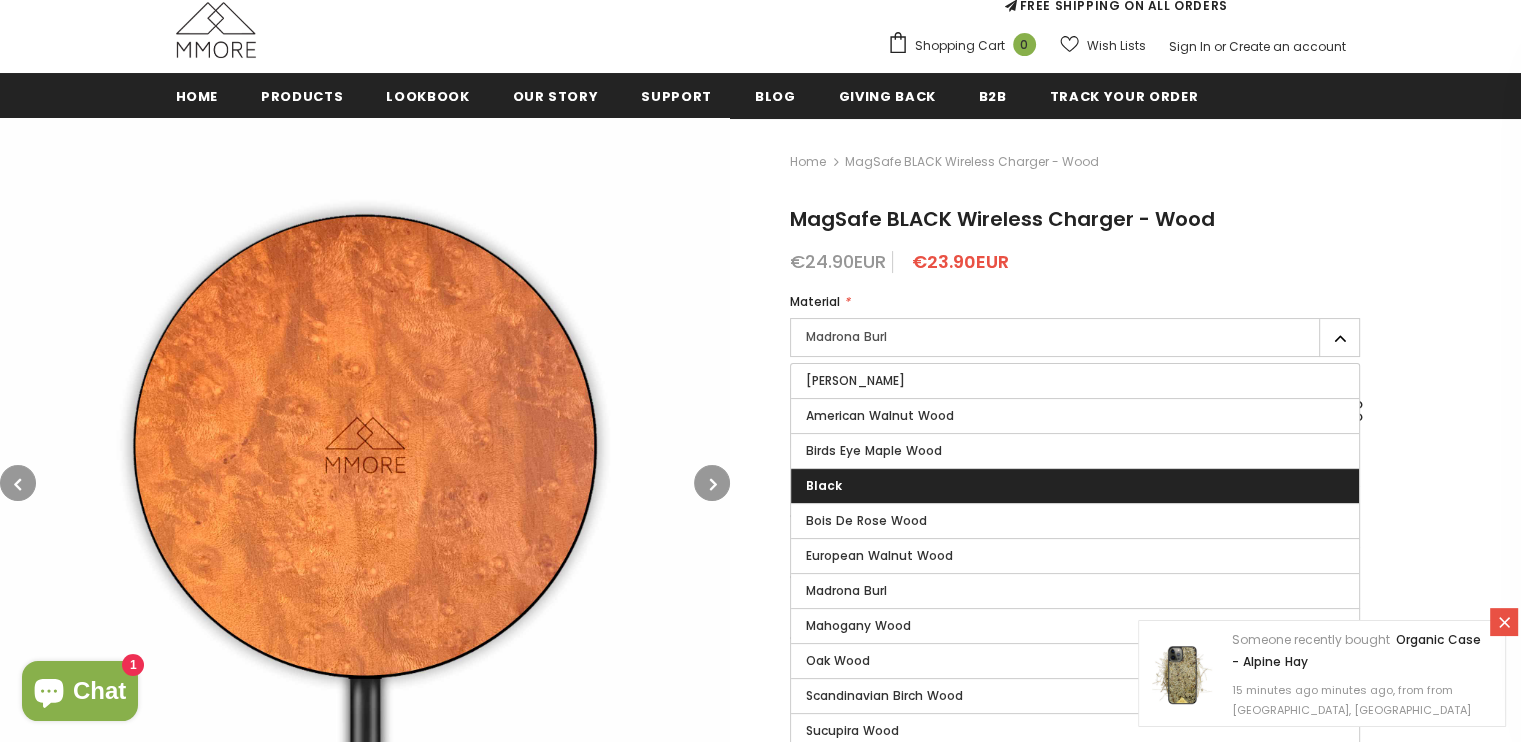 scroll, scrollTop: 900, scrollLeft: 0, axis: vertical 